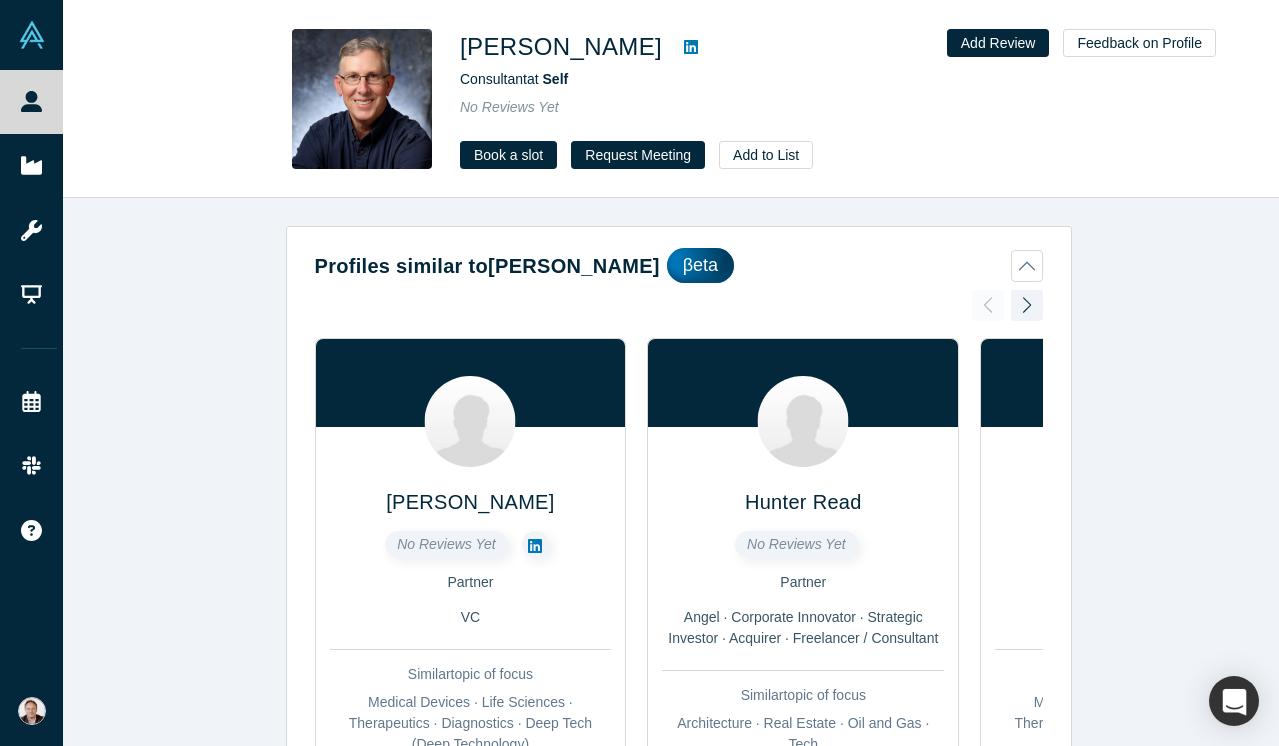 scroll, scrollTop: 0, scrollLeft: 0, axis: both 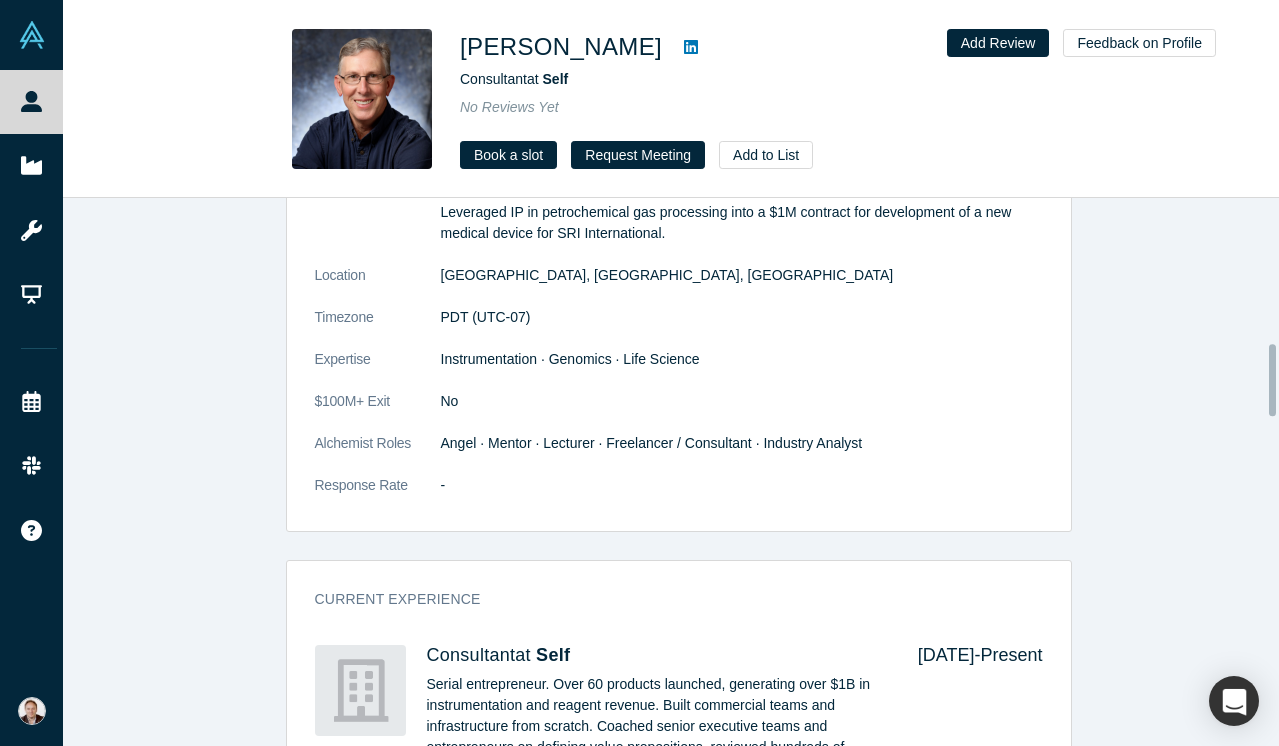 click 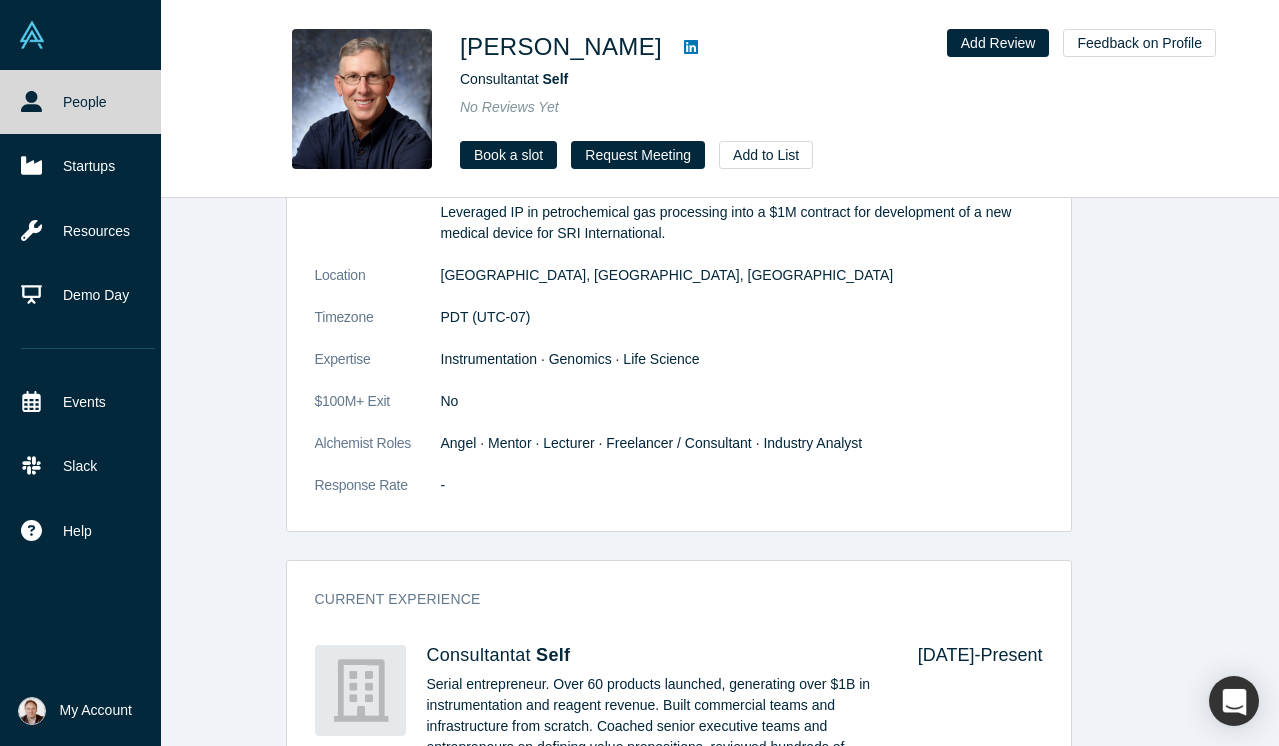 click on "People" at bounding box center (88, 102) 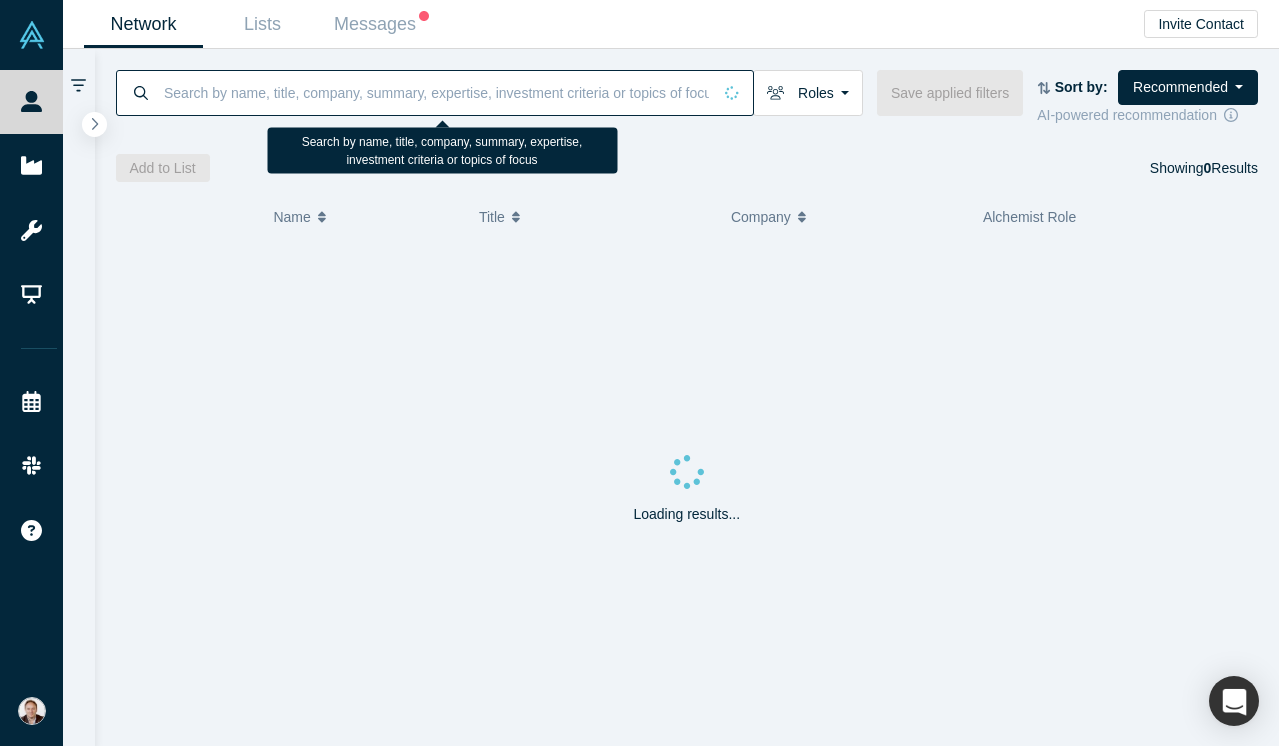 click at bounding box center [436, 92] 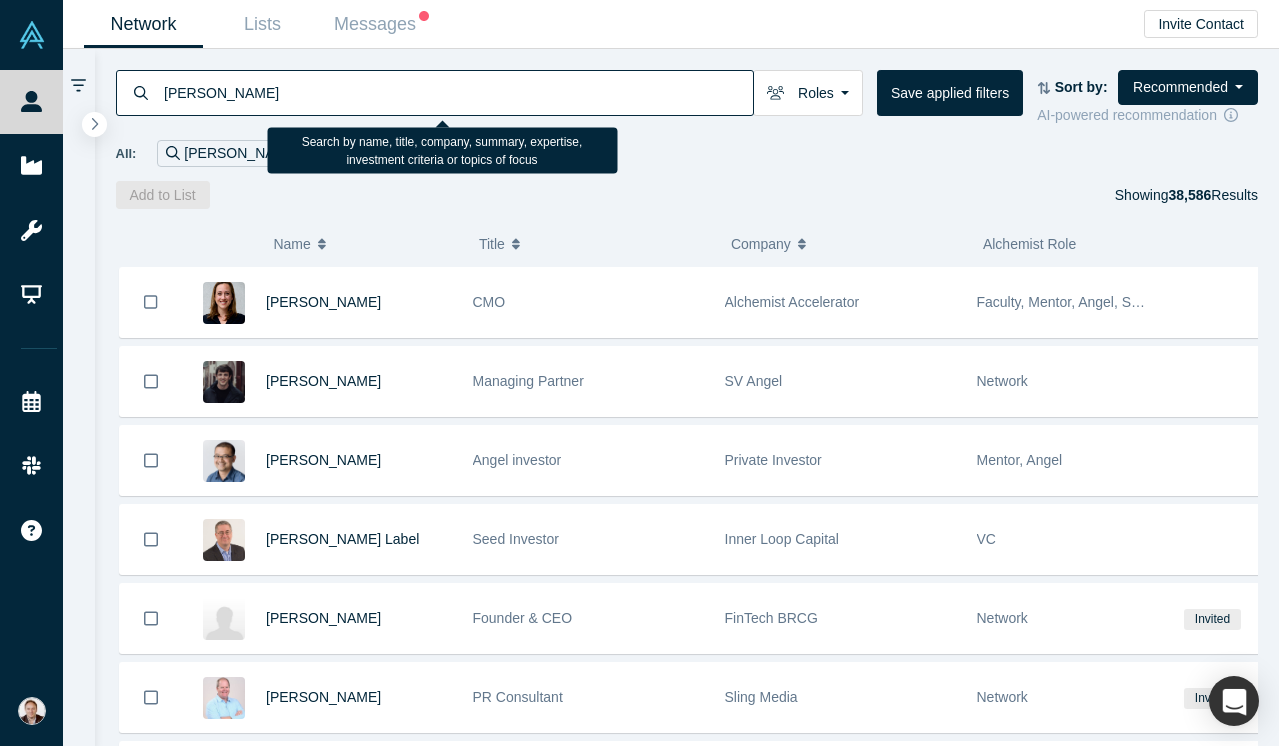type on "[PERSON_NAME]" 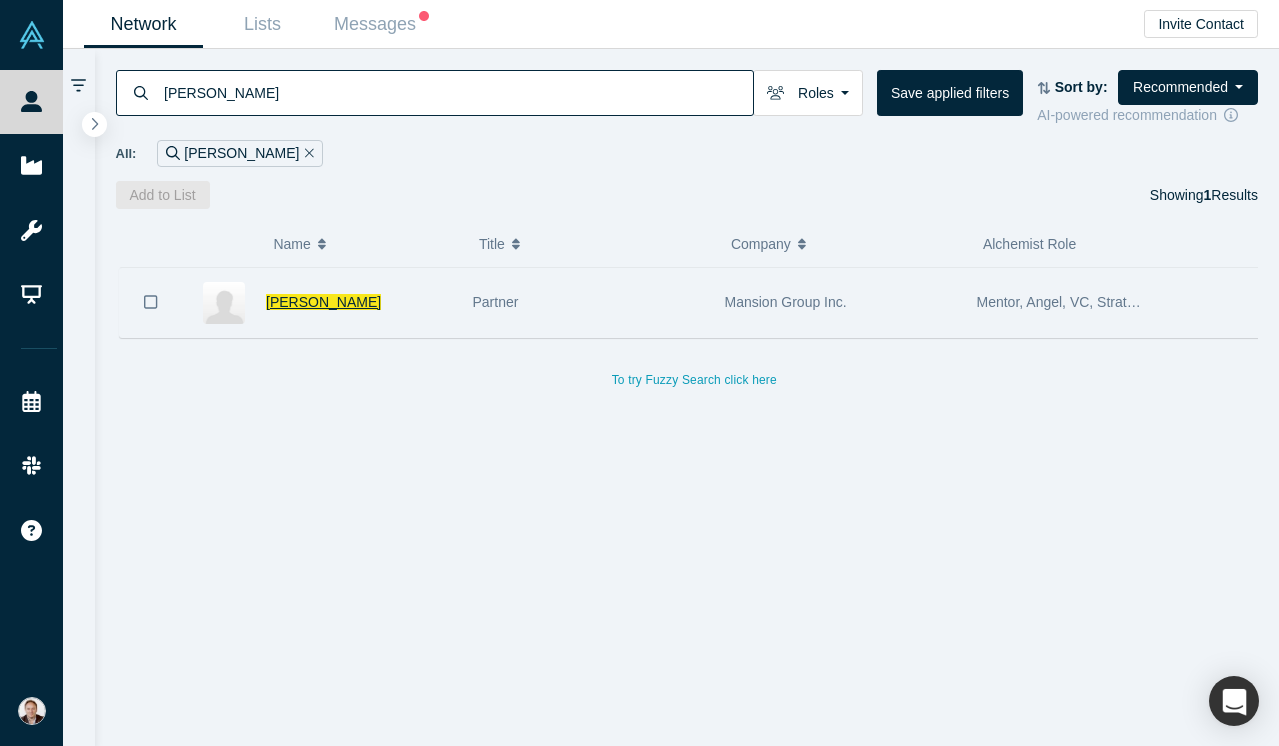 click on "[PERSON_NAME]" at bounding box center [323, 302] 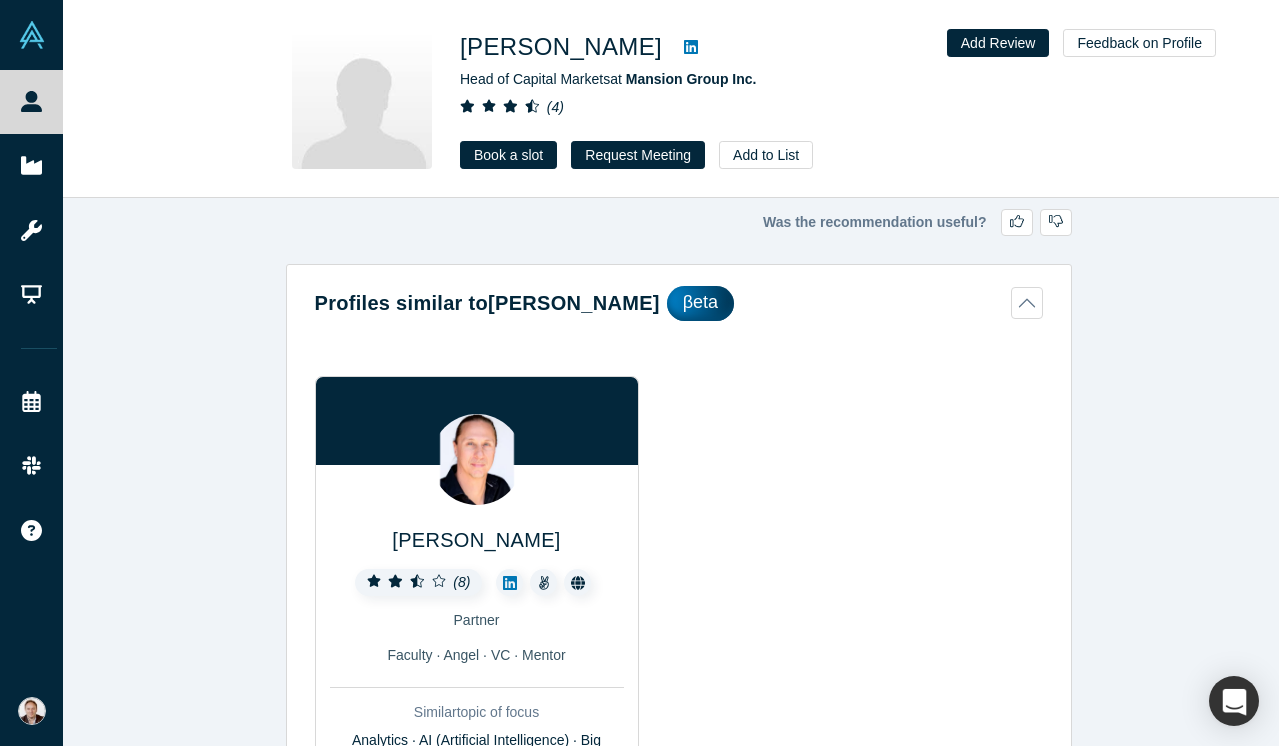 click 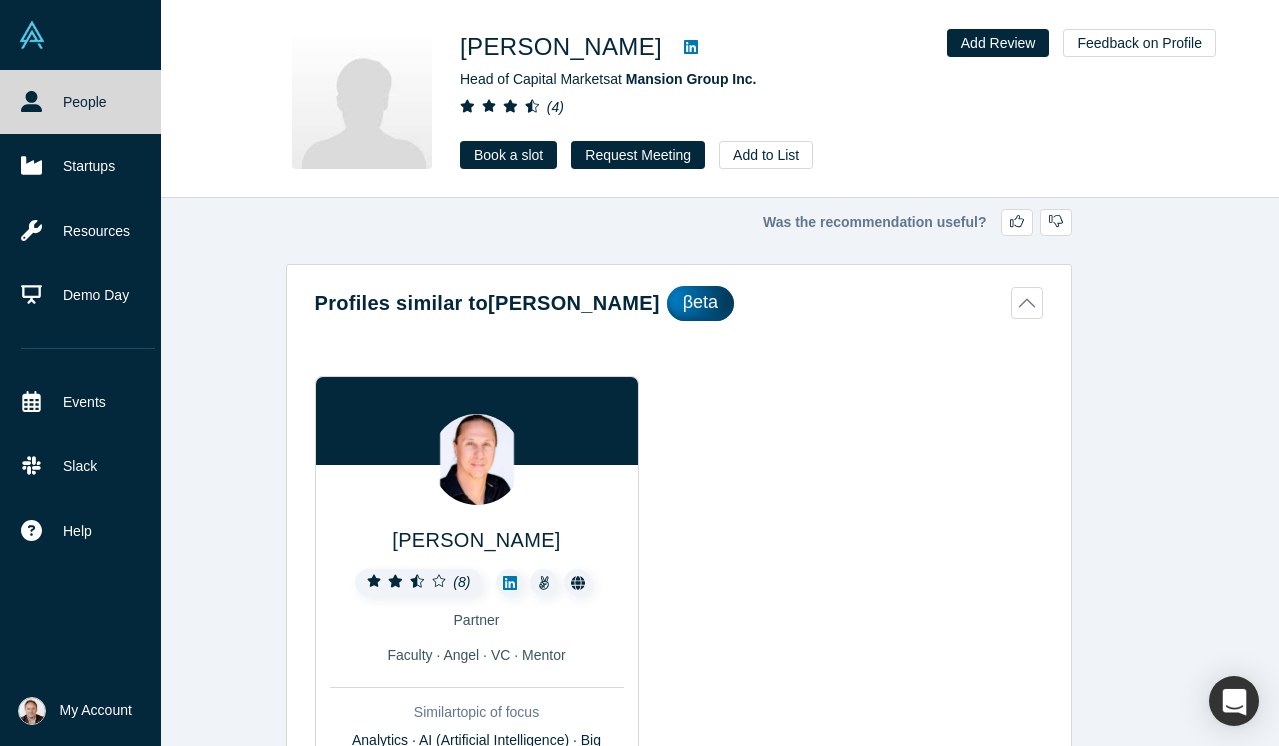 click 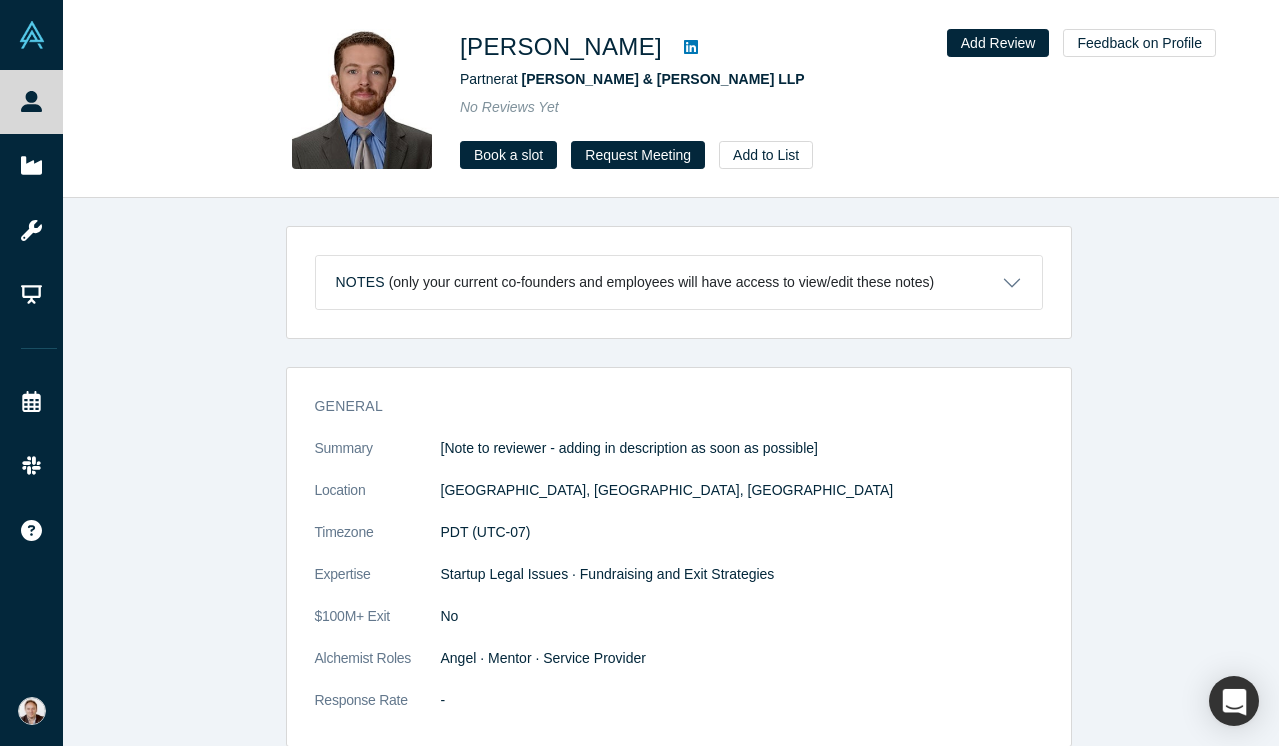scroll, scrollTop: 0, scrollLeft: 0, axis: both 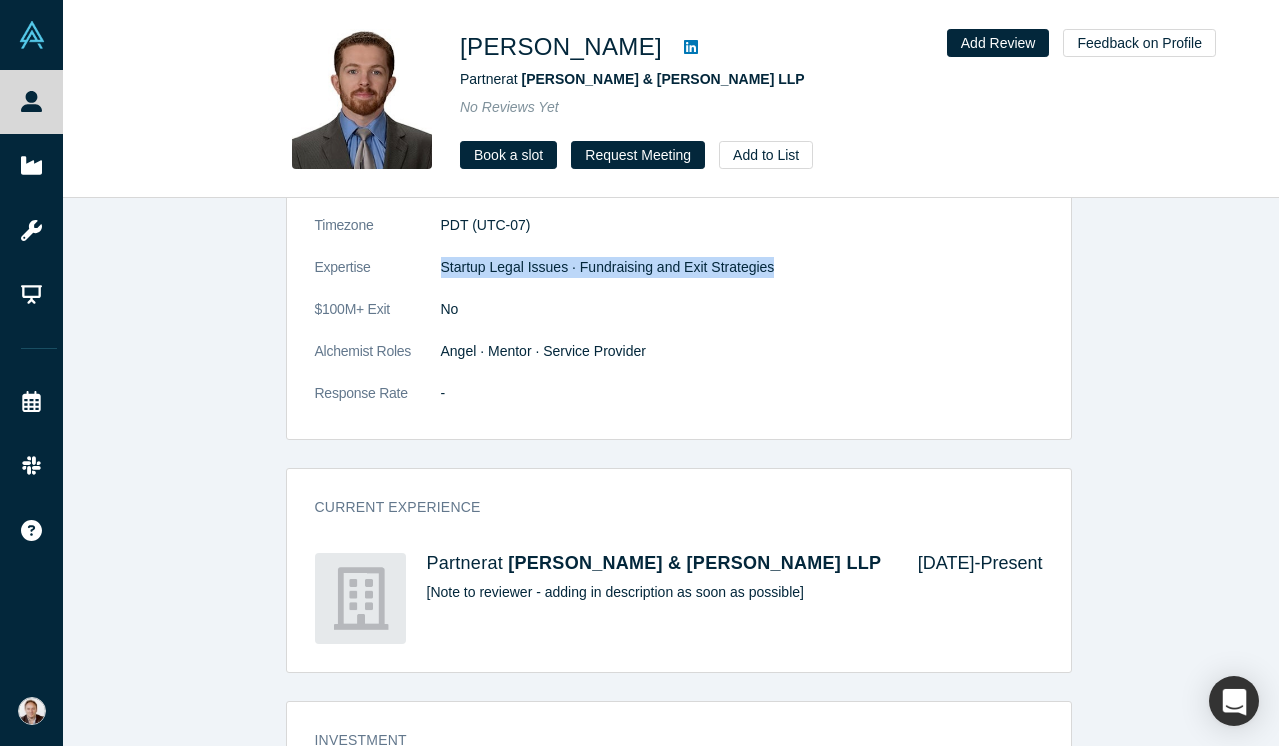 drag, startPoint x: 832, startPoint y: 270, endPoint x: 395, endPoint y: 262, distance: 437.0732 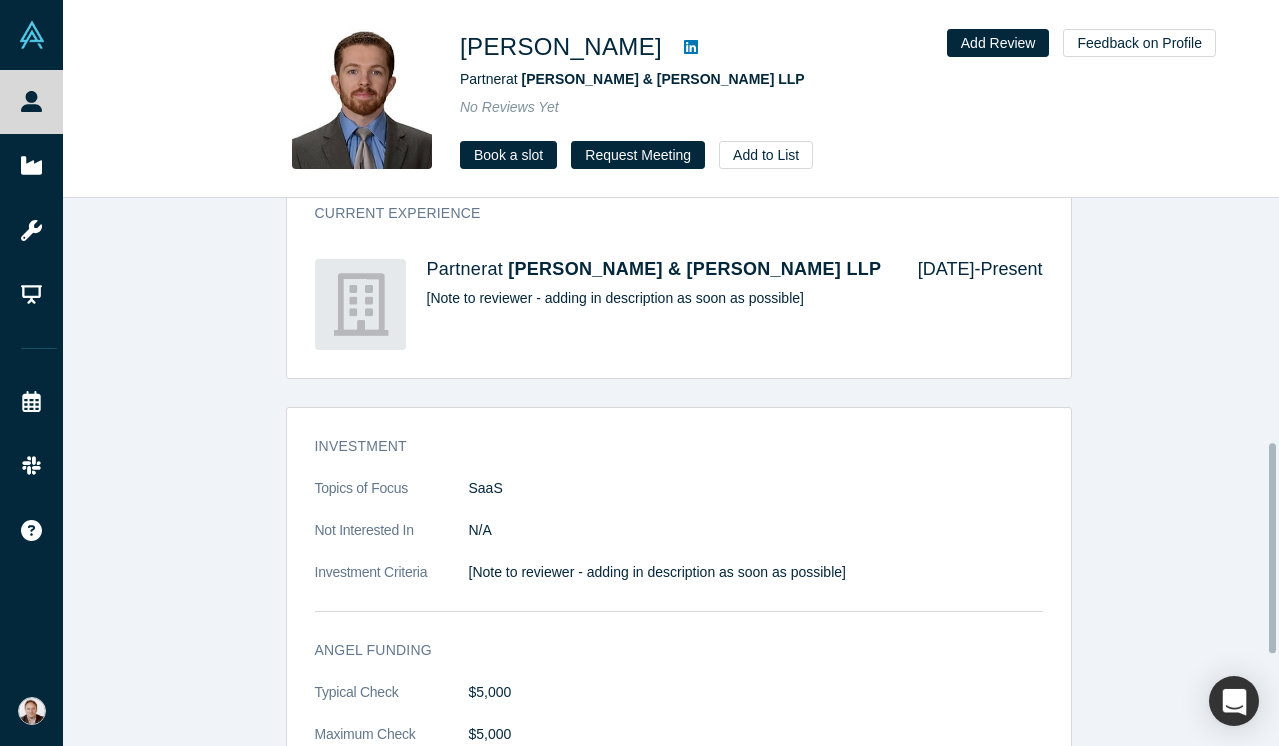 scroll, scrollTop: 773, scrollLeft: 0, axis: vertical 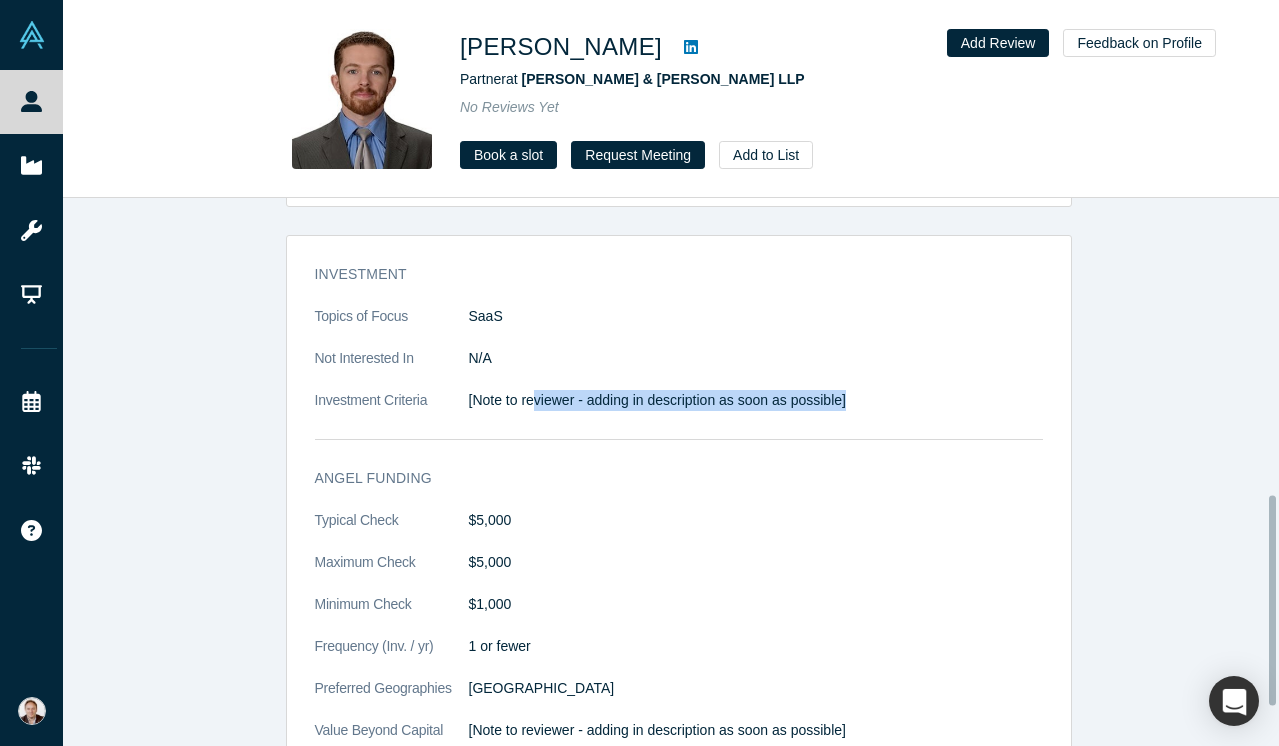 drag, startPoint x: 897, startPoint y: 399, endPoint x: 527, endPoint y: 401, distance: 370.0054 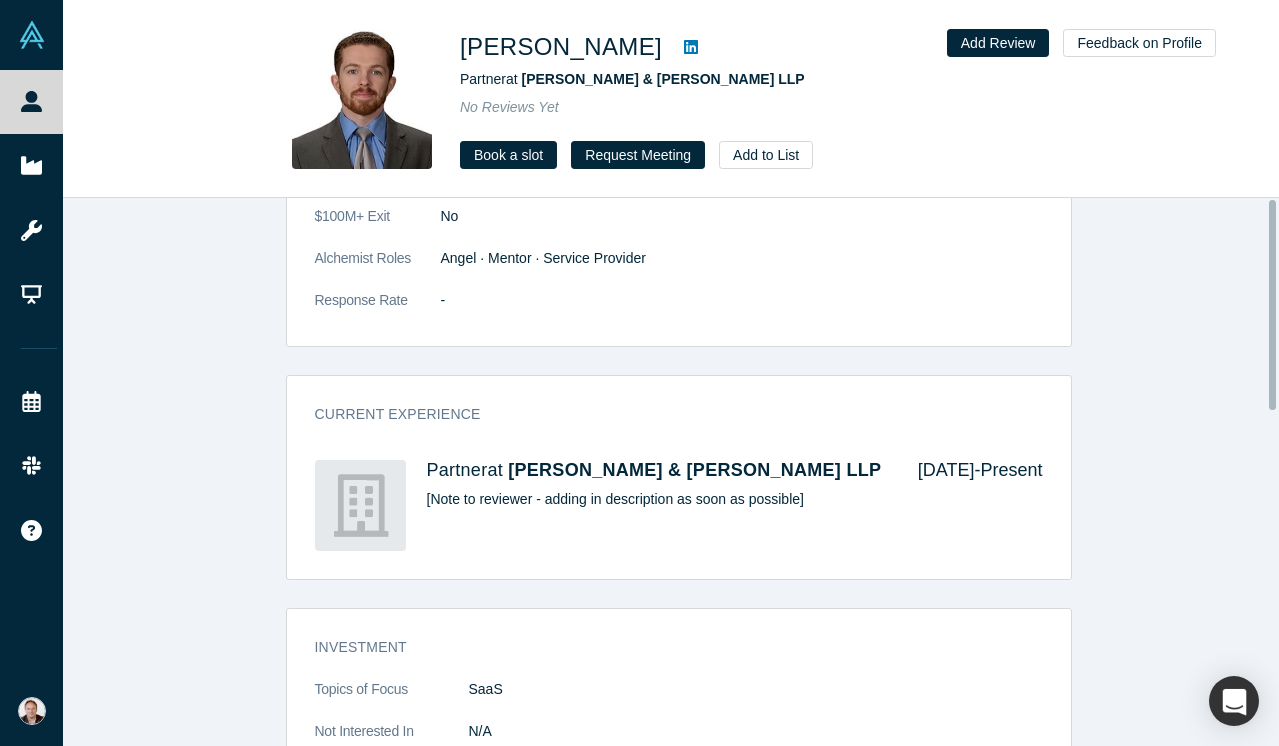 scroll, scrollTop: 0, scrollLeft: 0, axis: both 